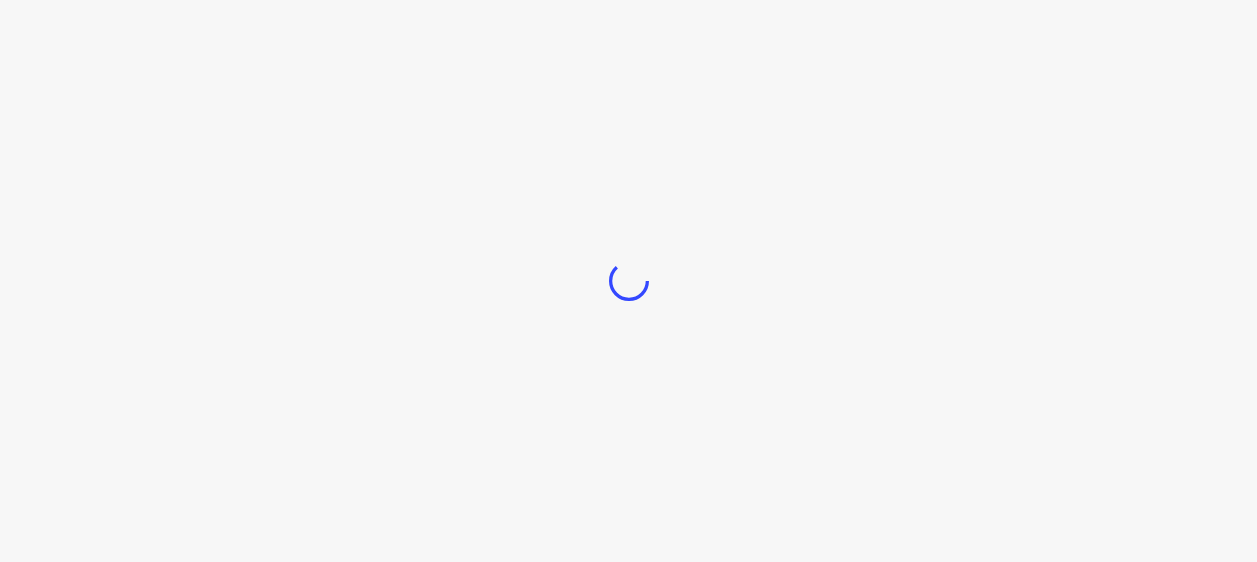 scroll, scrollTop: 0, scrollLeft: 0, axis: both 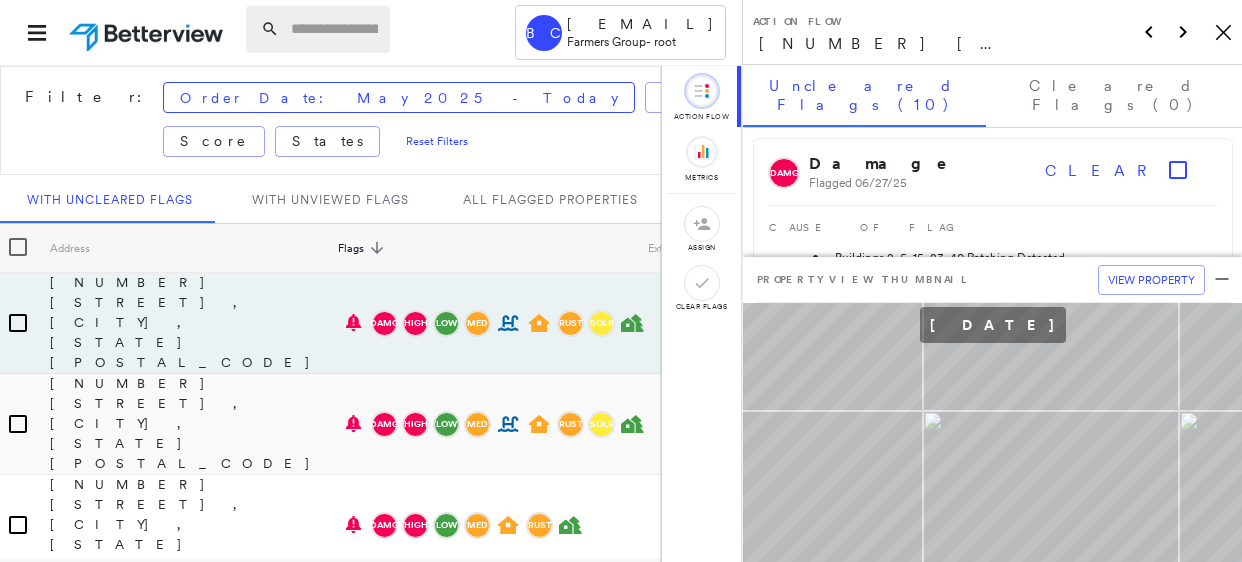 paste on "**********" 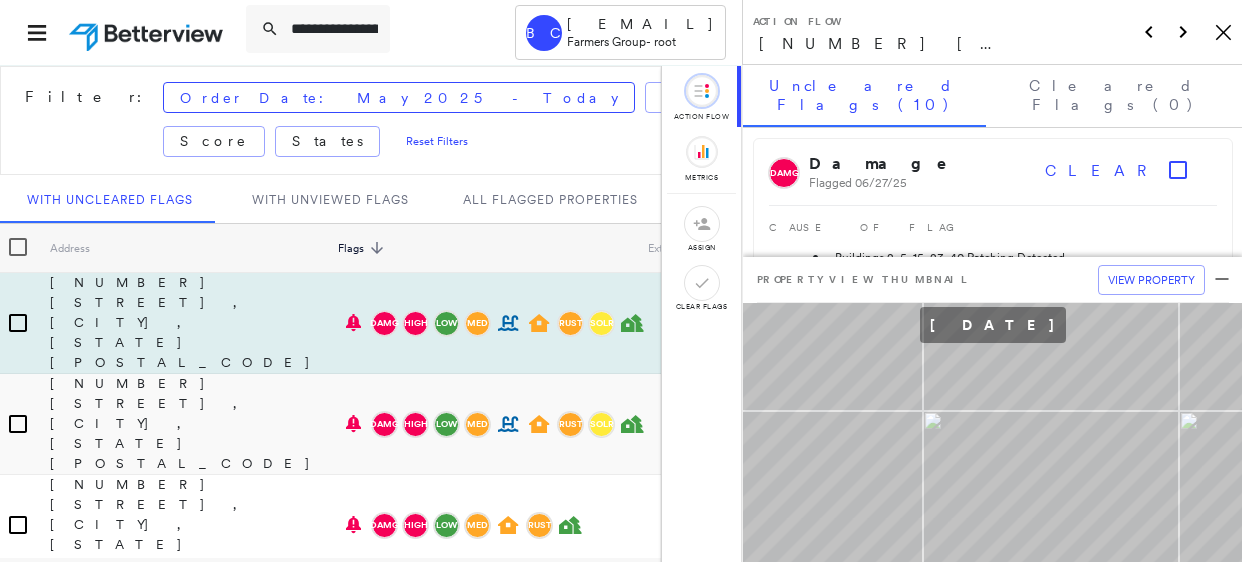 scroll, scrollTop: 0, scrollLeft: 165, axis: horizontal 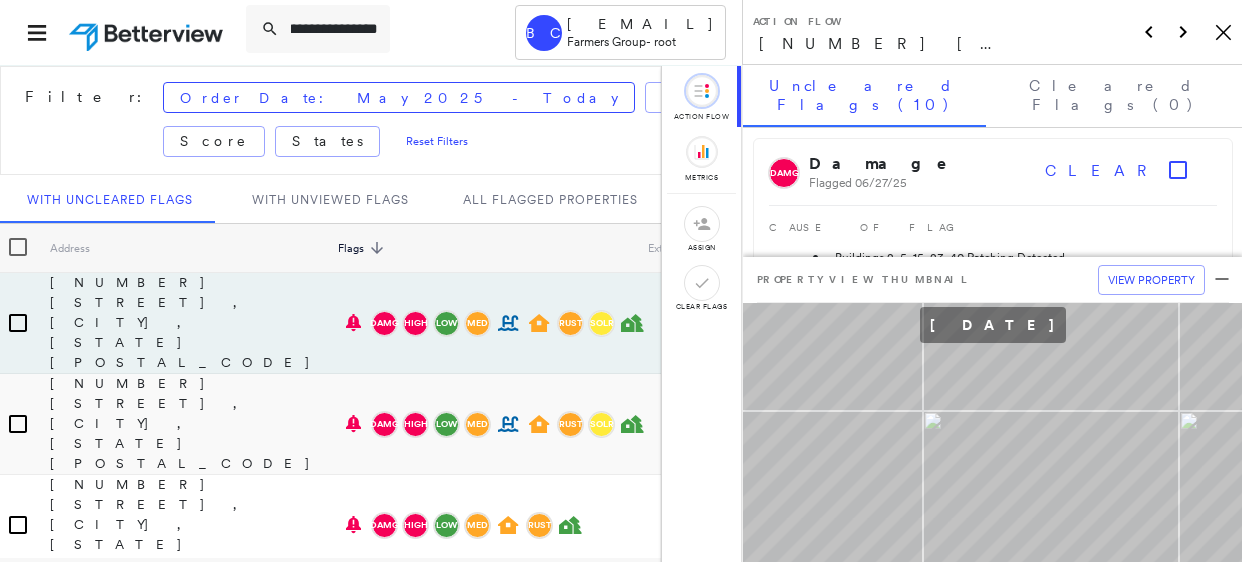 type on "**********" 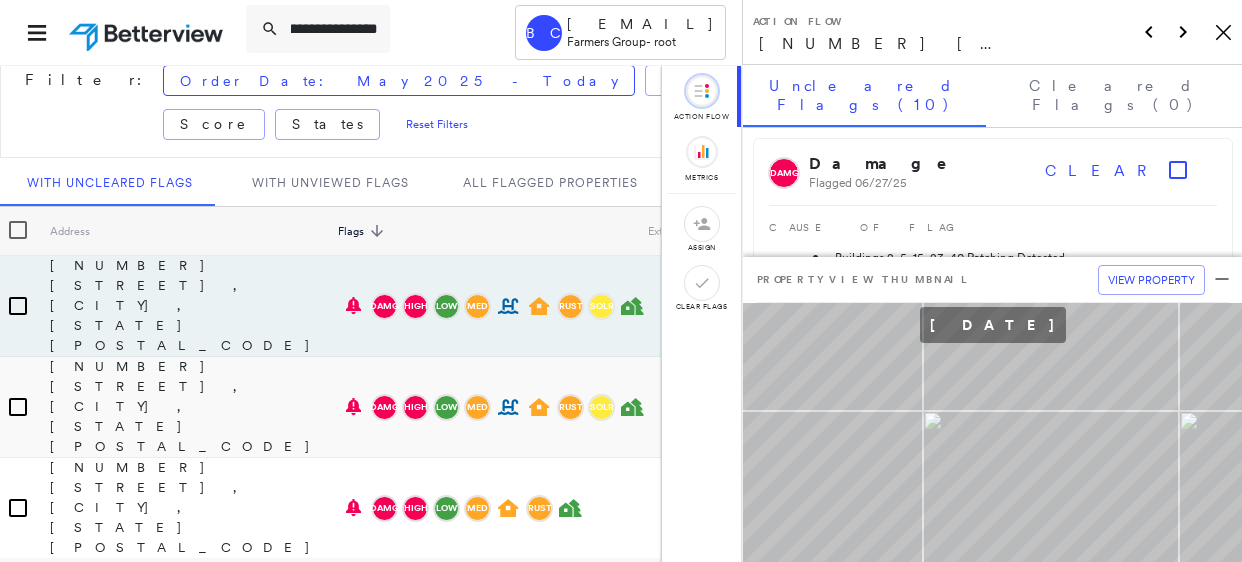 scroll, scrollTop: 0, scrollLeft: 0, axis: both 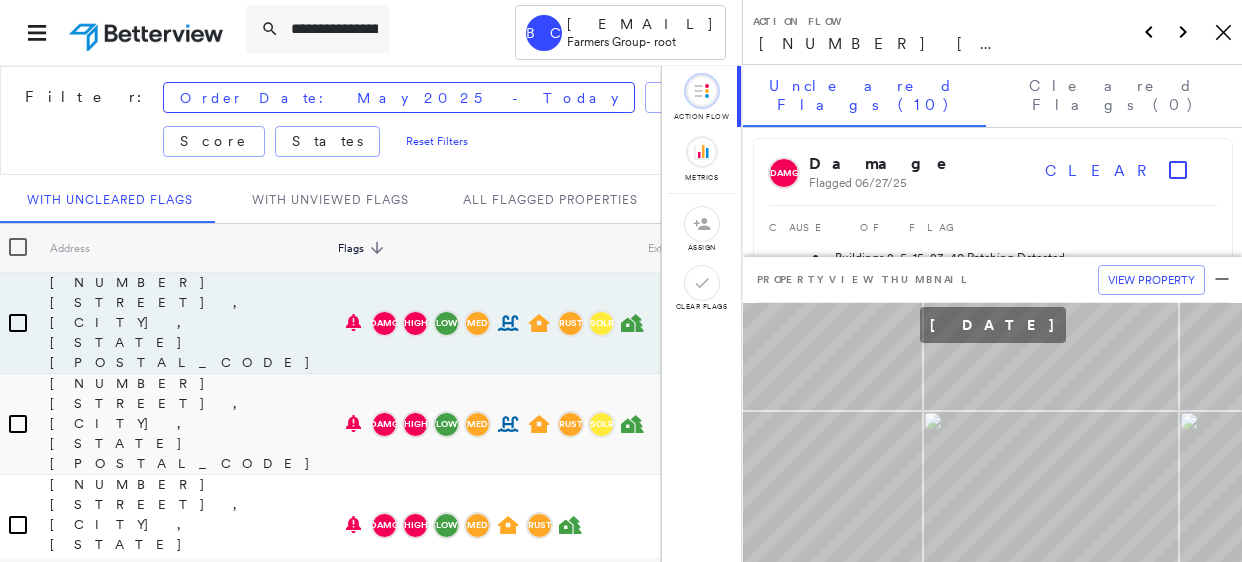 click on "Action Flow [NUMBER] [STREET], [CITY], [STATE] [POSTAL_CODE] Icon_Closemodal" at bounding box center (992, 32) 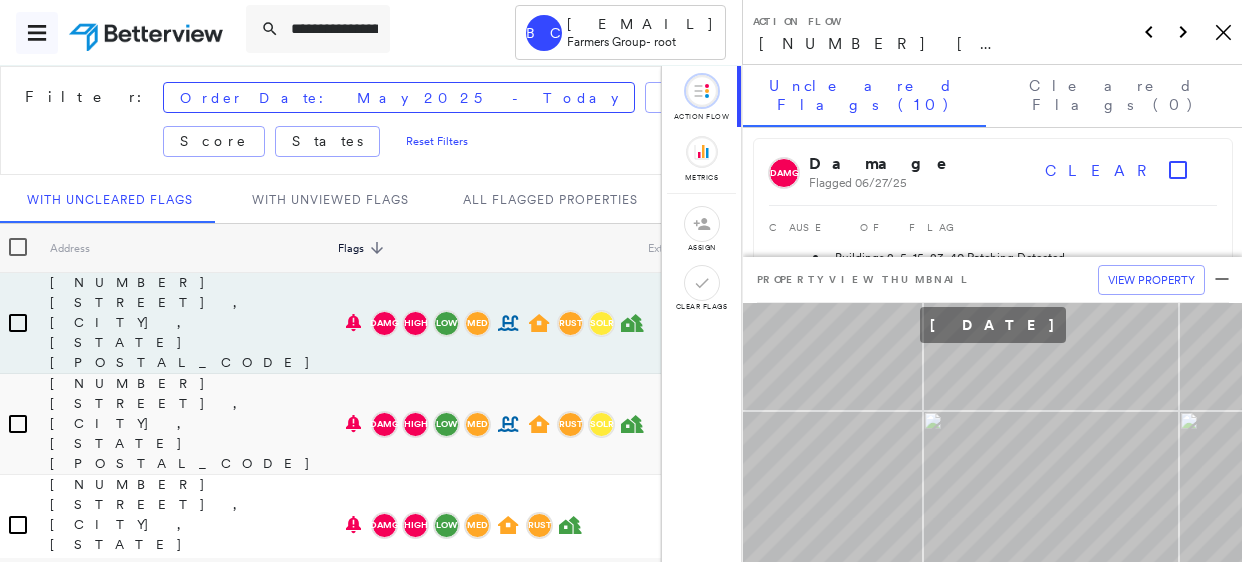 click 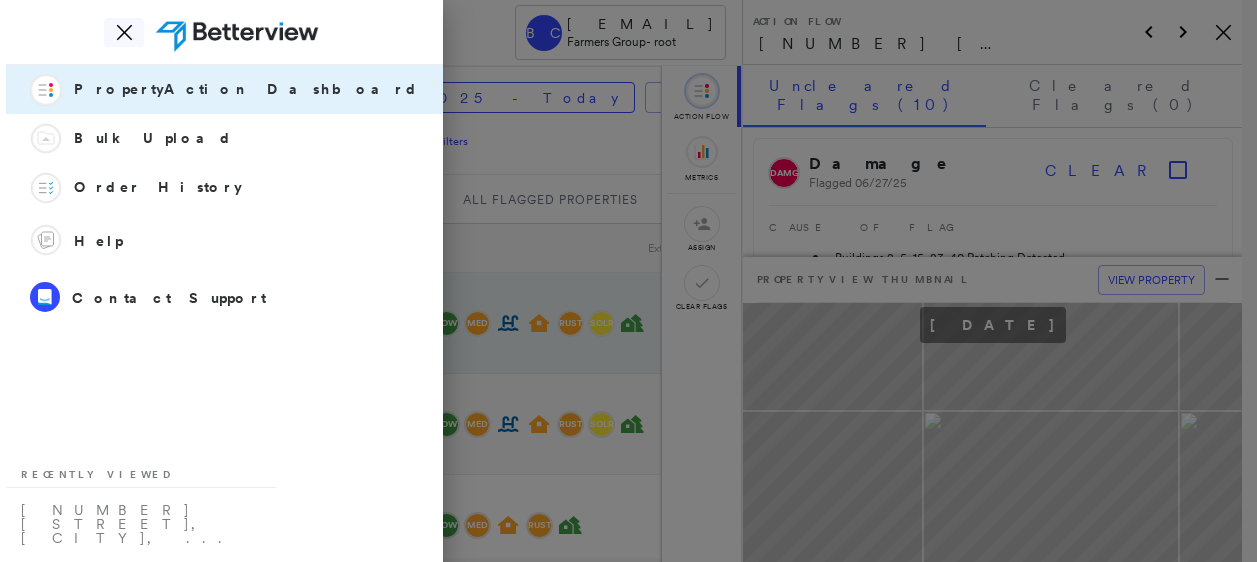 click on "Icon_Closemodal" 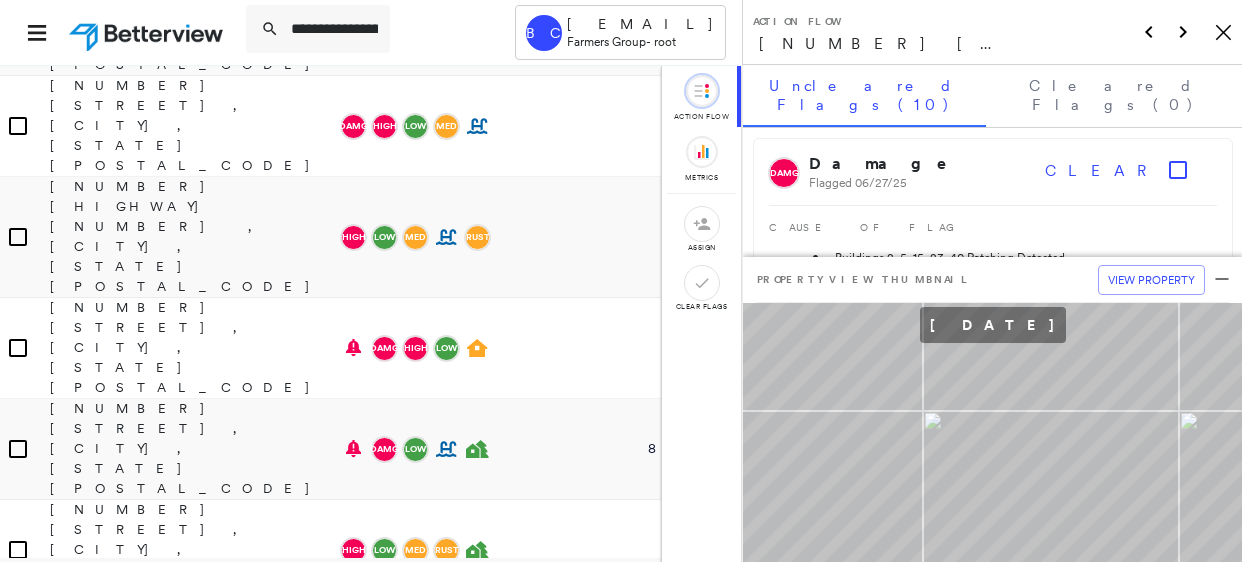 scroll, scrollTop: 3771, scrollLeft: 0, axis: vertical 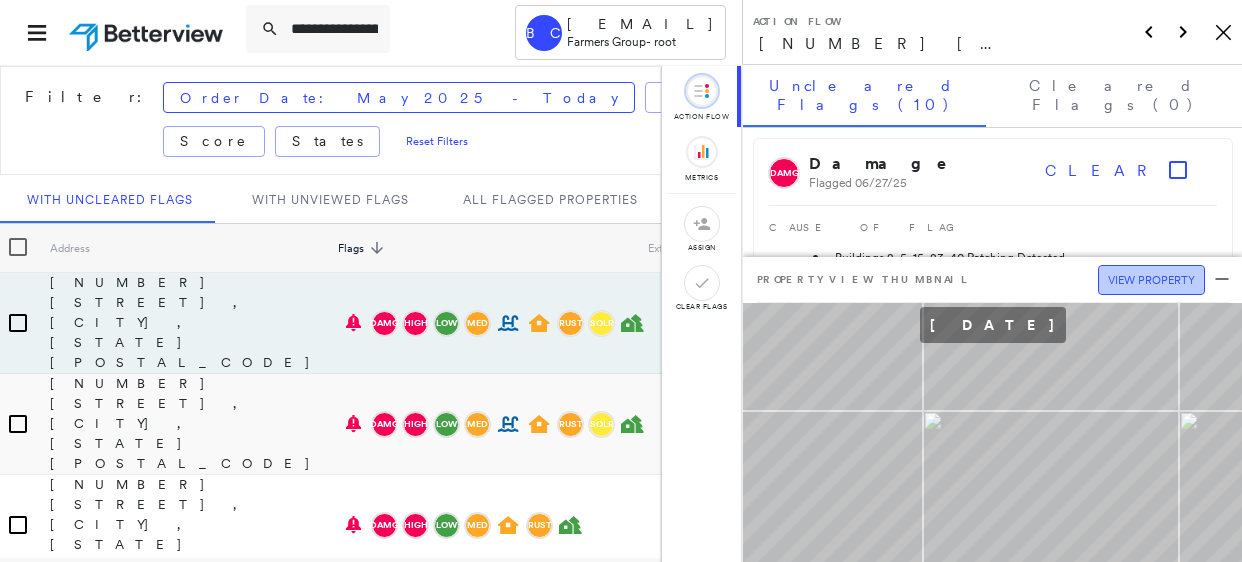 click on "View Property" at bounding box center (1151, 280) 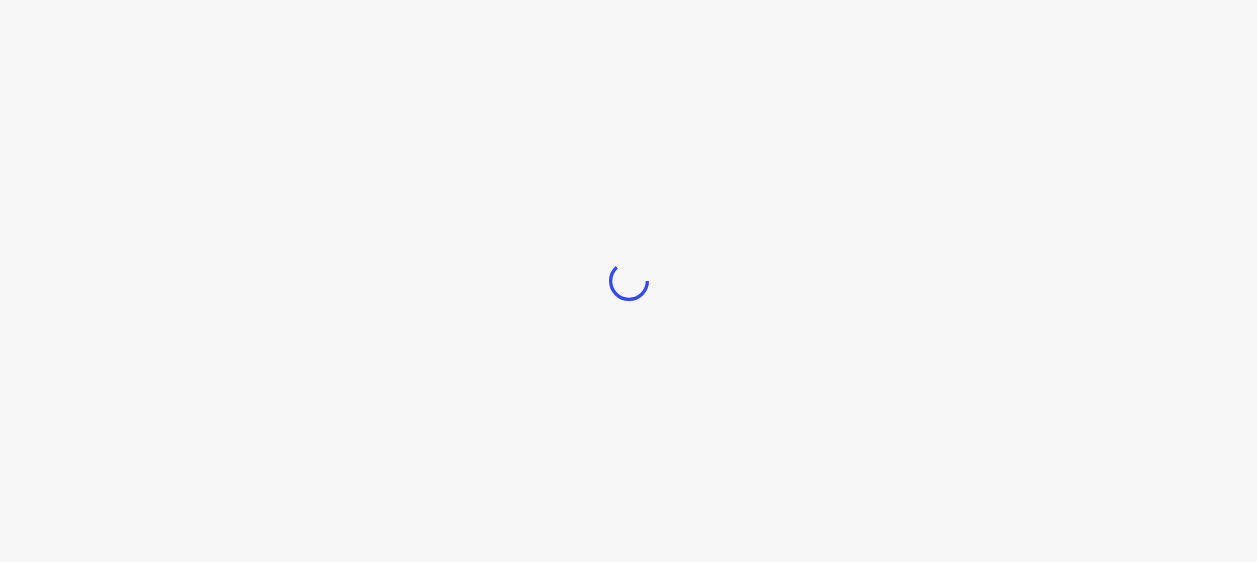 scroll, scrollTop: 0, scrollLeft: 0, axis: both 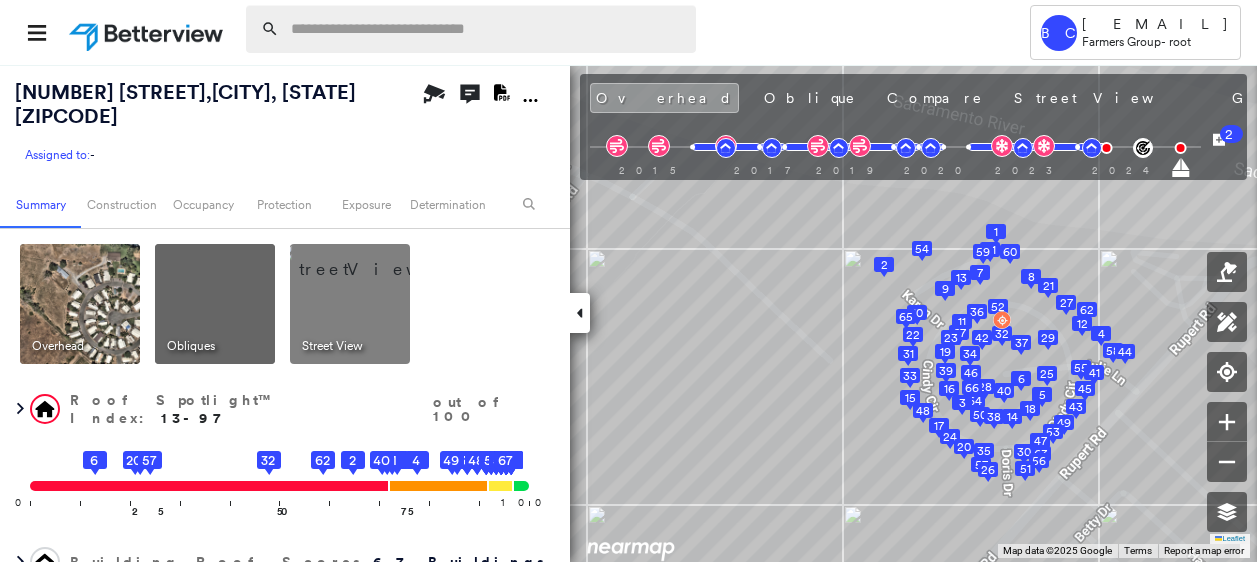 paste on "**********" 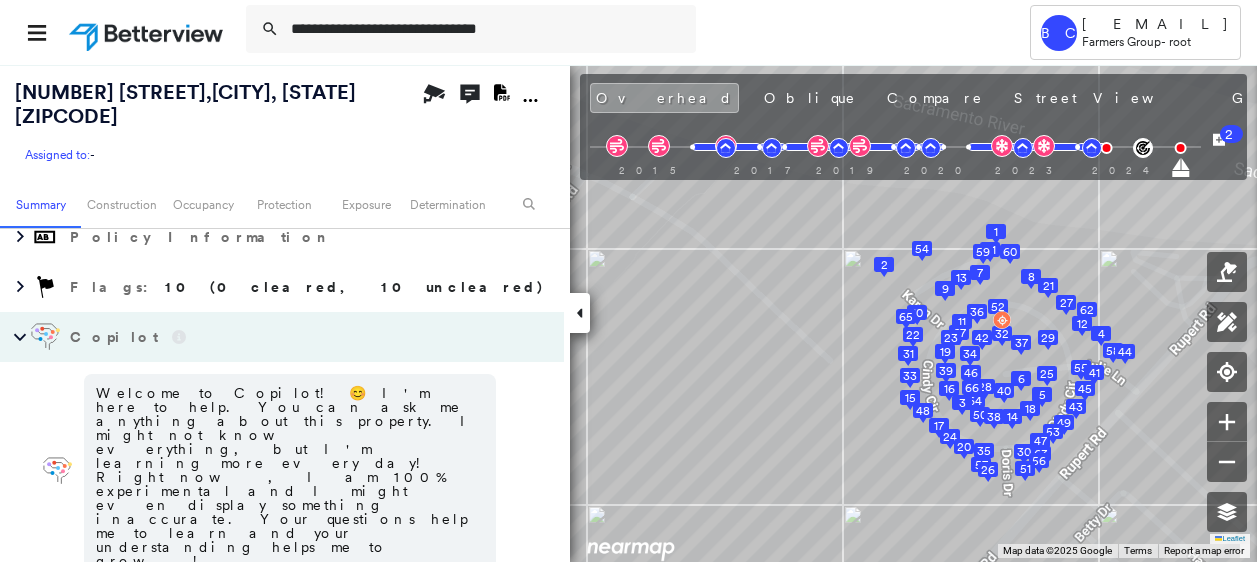 scroll, scrollTop: 619, scrollLeft: 0, axis: vertical 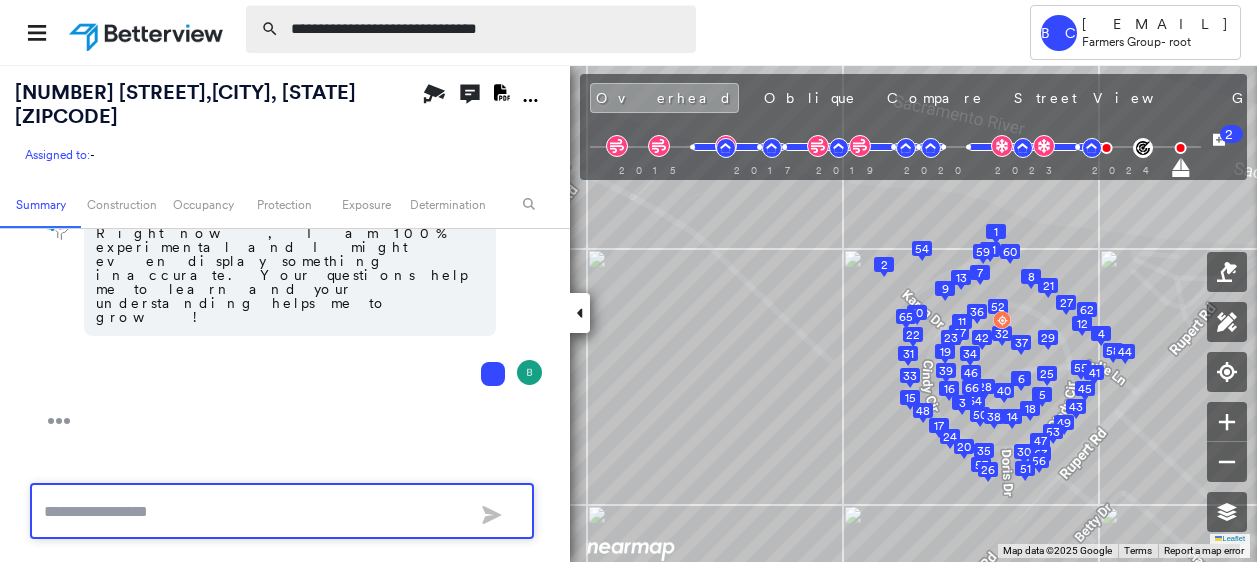 click on "**********" at bounding box center (487, 29) 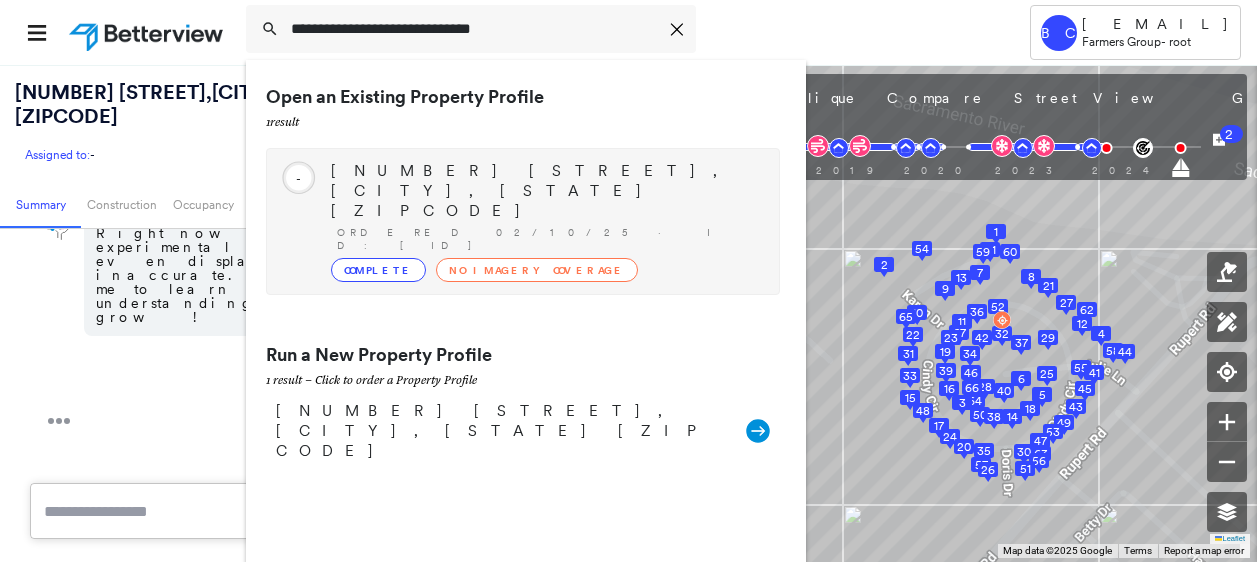 type on "**********" 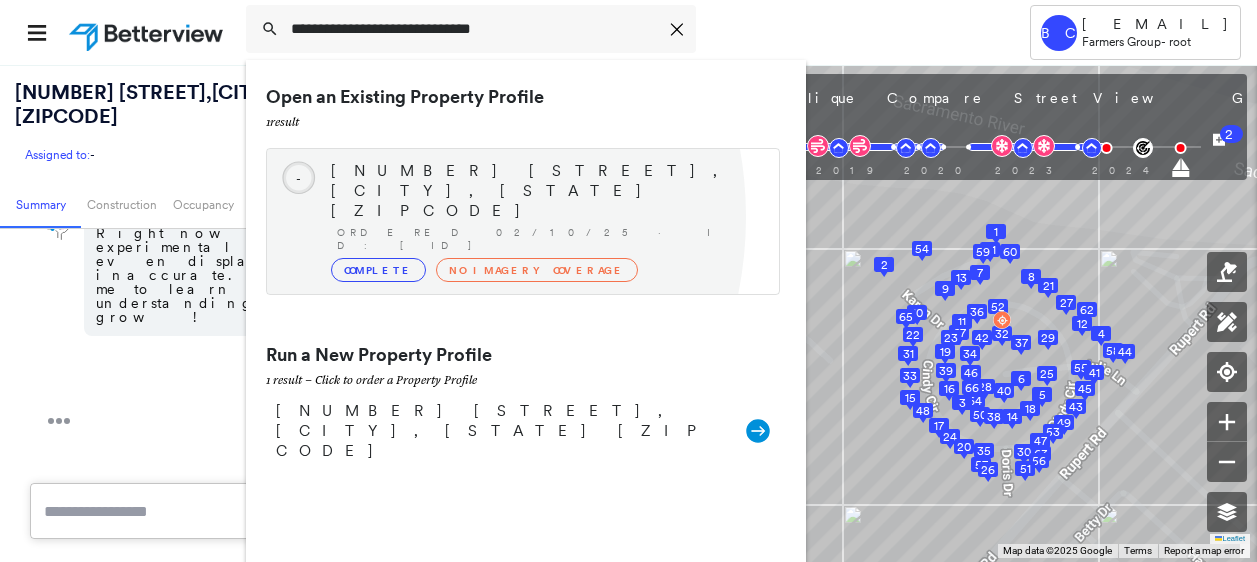 click on "Complete" at bounding box center (378, 270) 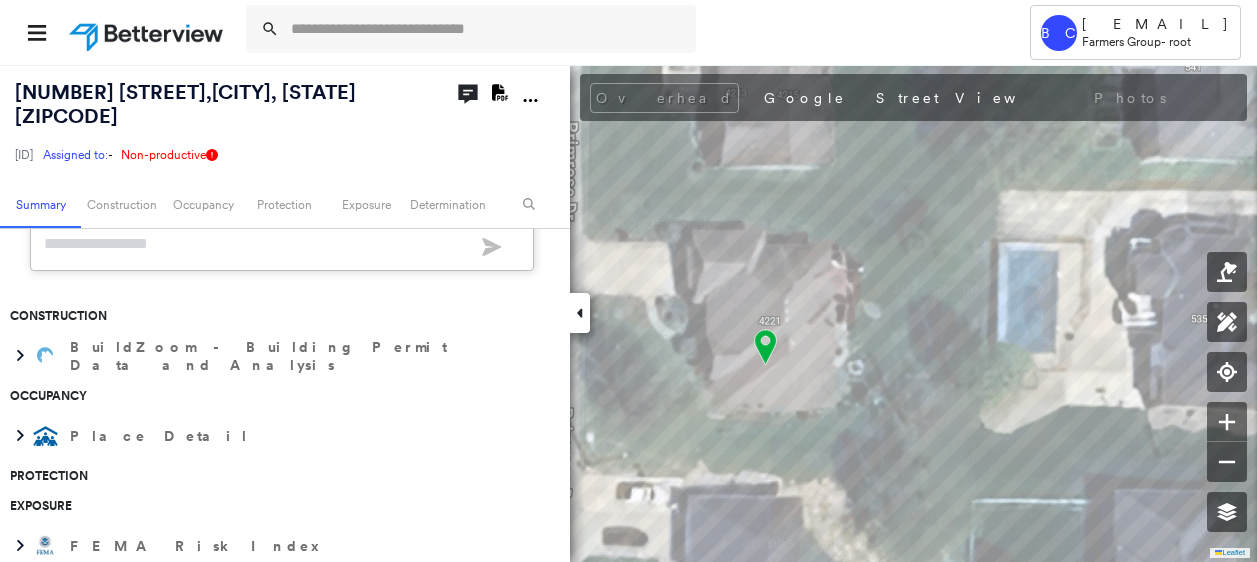 scroll, scrollTop: 519, scrollLeft: 0, axis: vertical 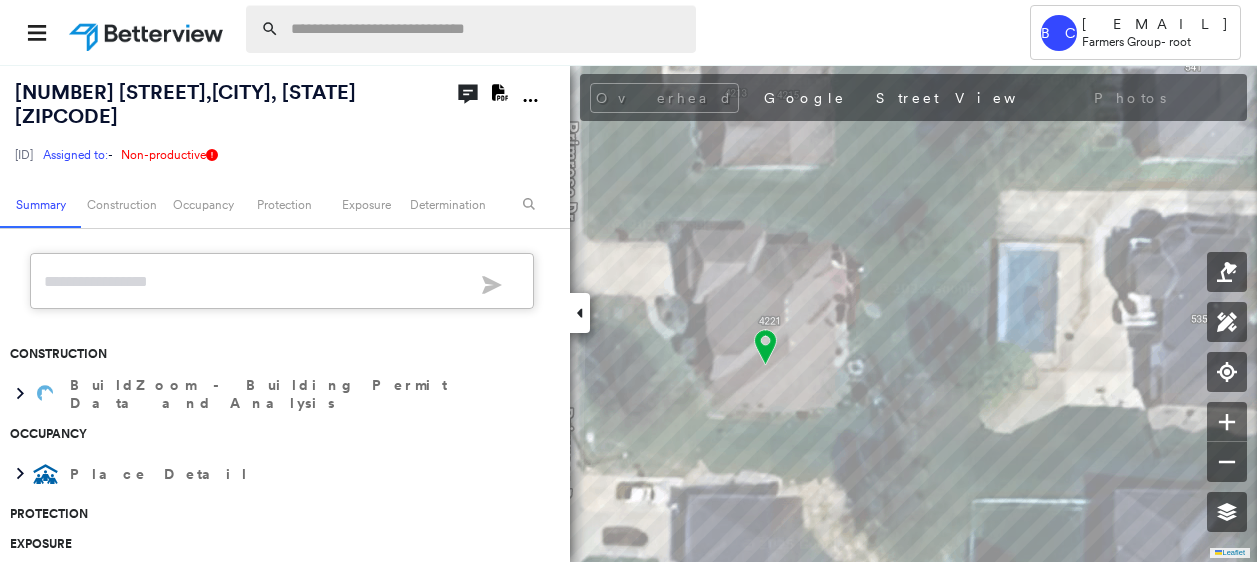 click at bounding box center (487, 29) 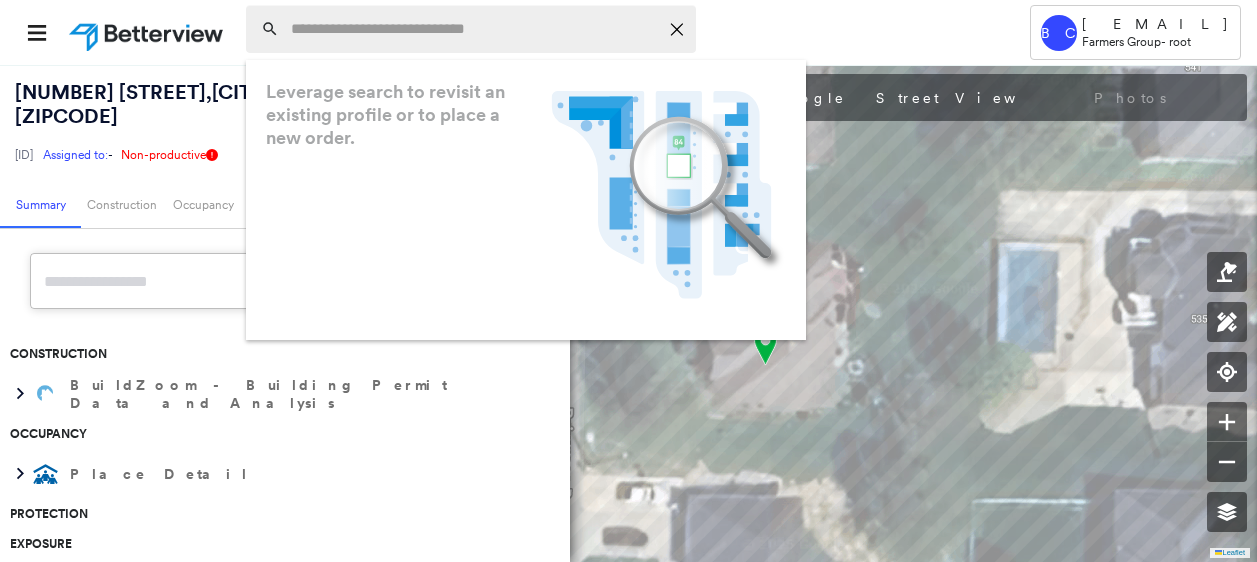 paste on "**********" 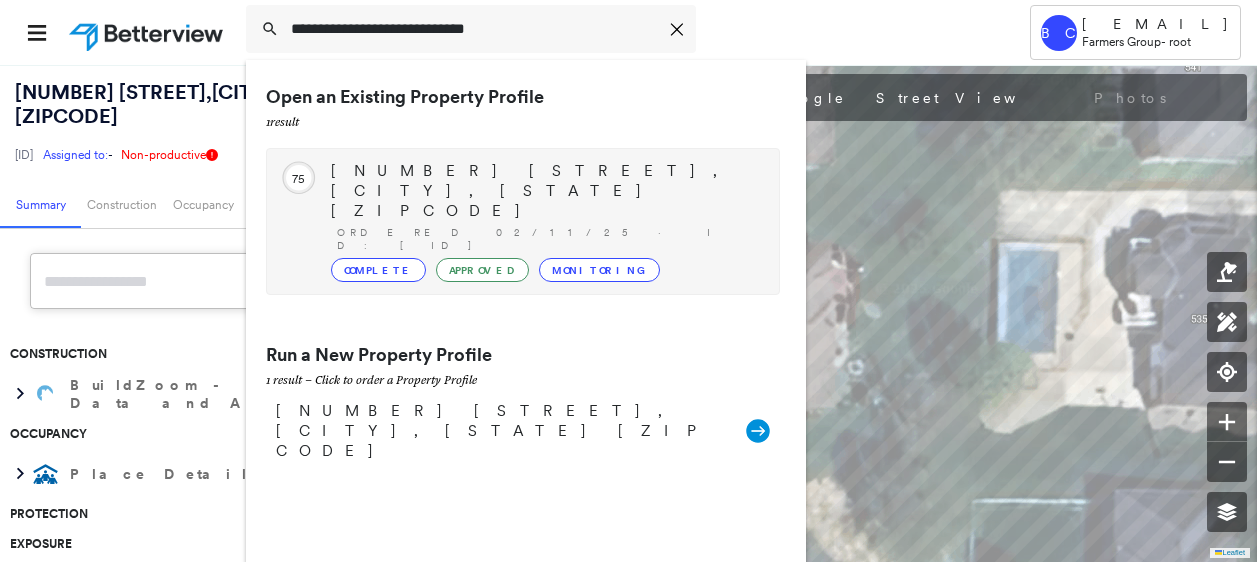 type on "**********" 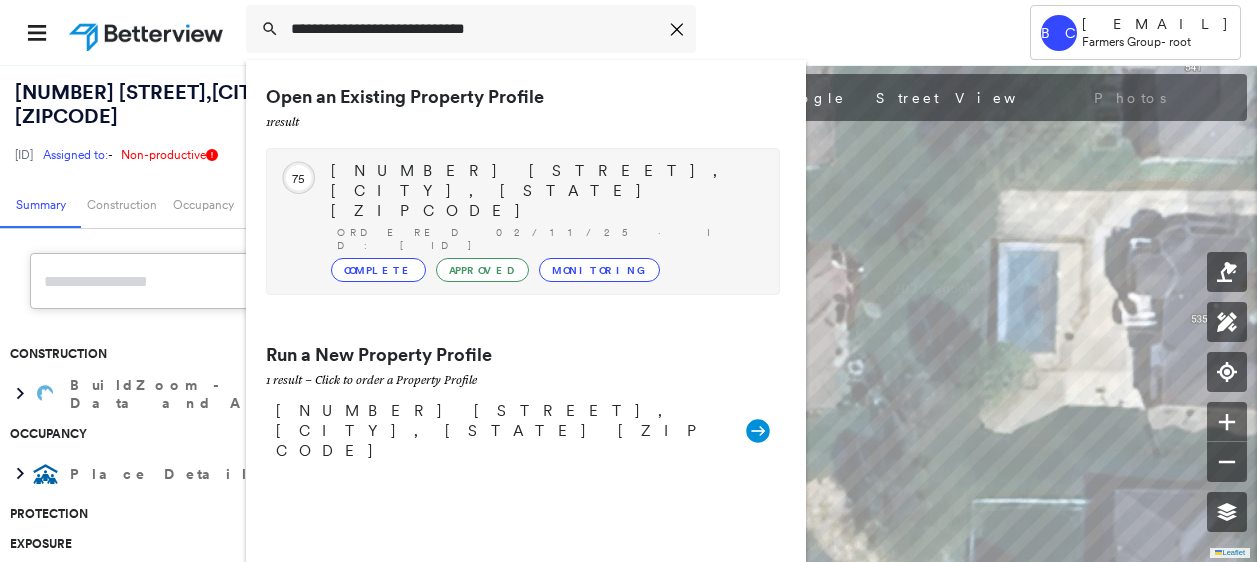 click on "Complete" at bounding box center (378, 270) 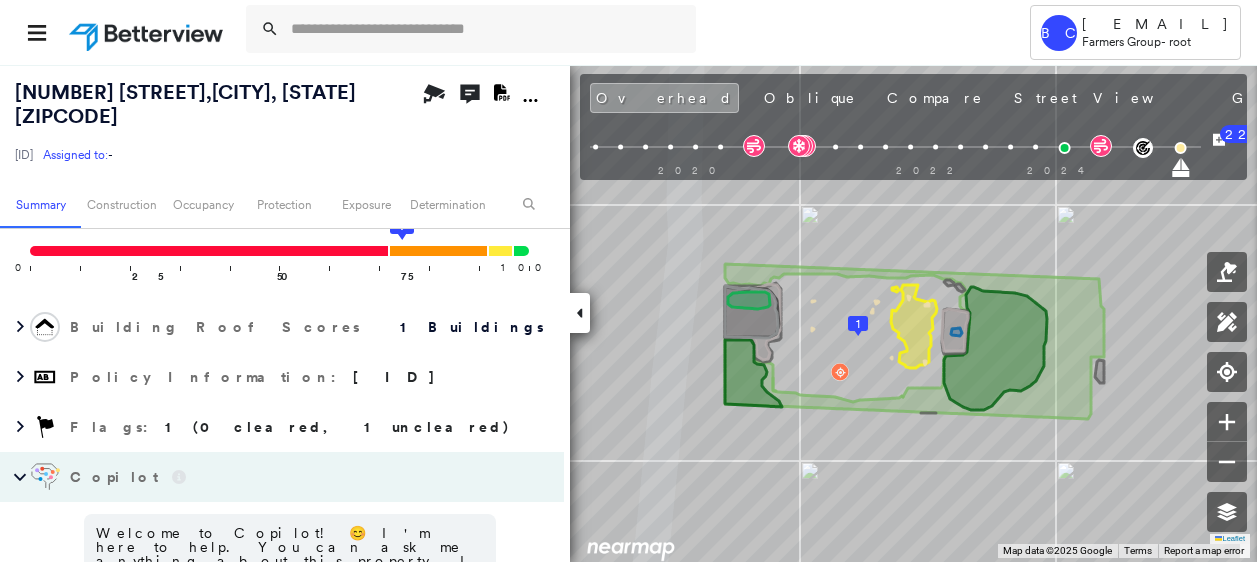 scroll, scrollTop: 219, scrollLeft: 0, axis: vertical 